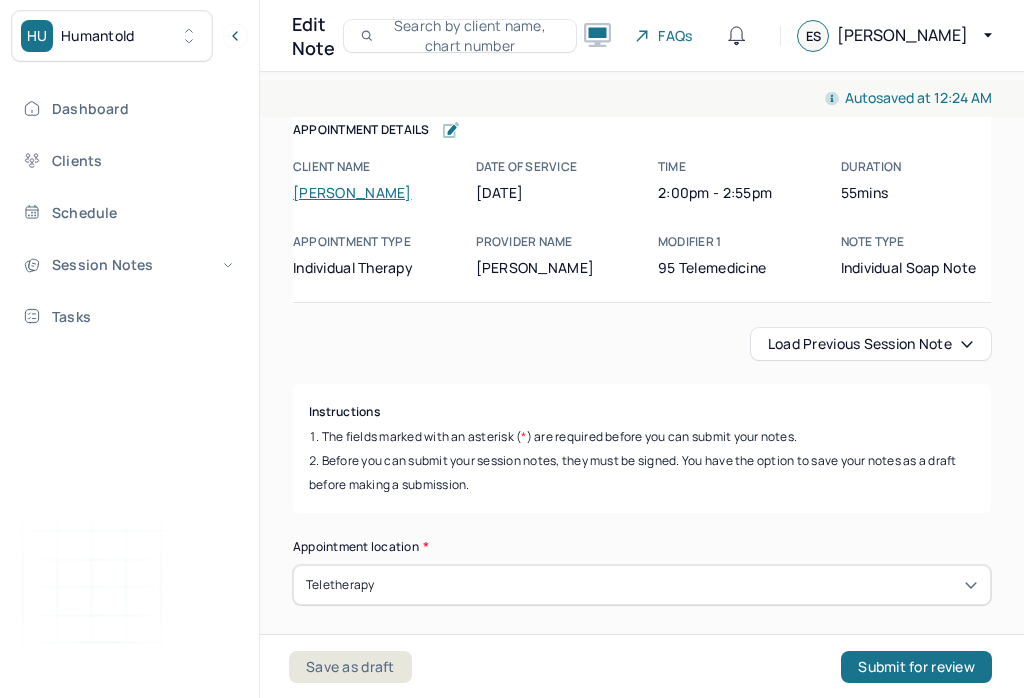 scroll, scrollTop: 0, scrollLeft: 0, axis: both 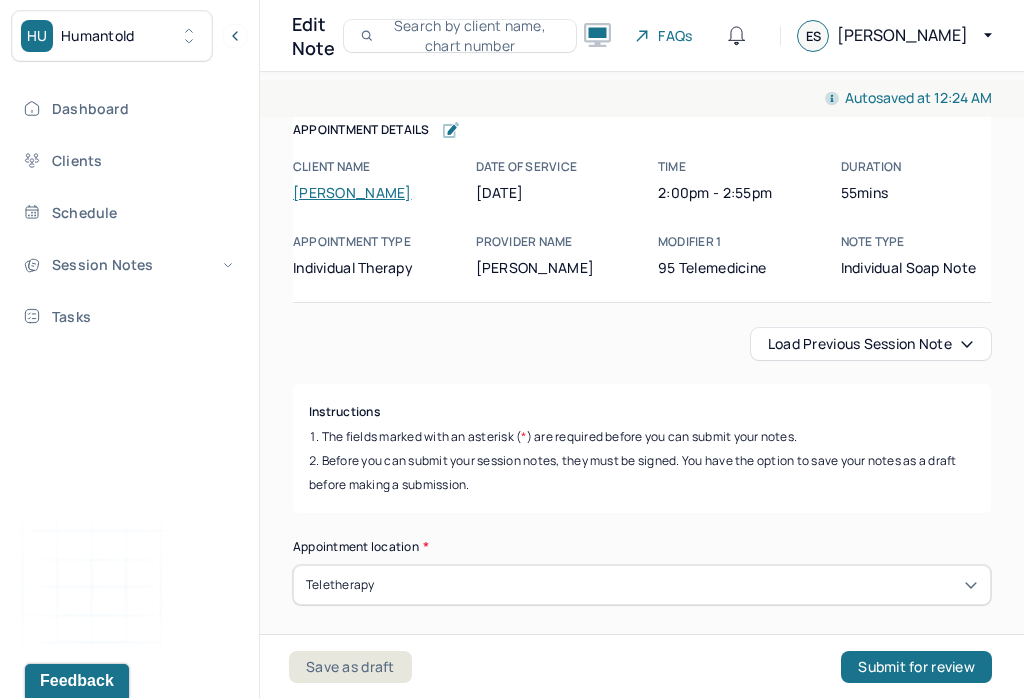 click on "Dashboard Clients Schedule Session Notes Tasks ES [PERSON_NAME] provider   Logout" at bounding box center [129, 370] 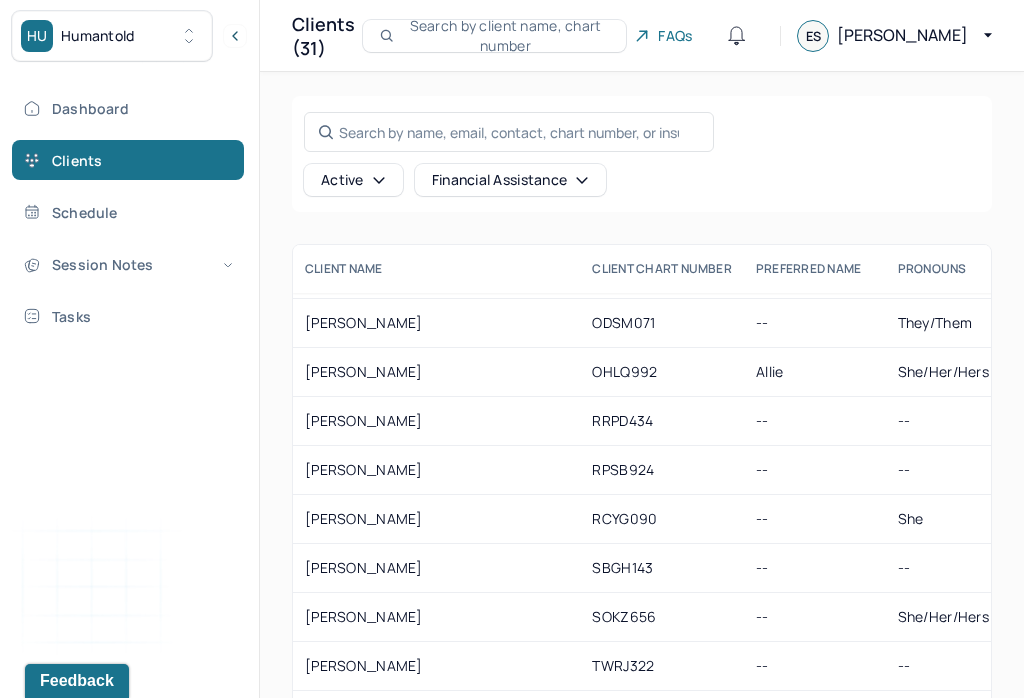 scroll, scrollTop: 1755, scrollLeft: 0, axis: vertical 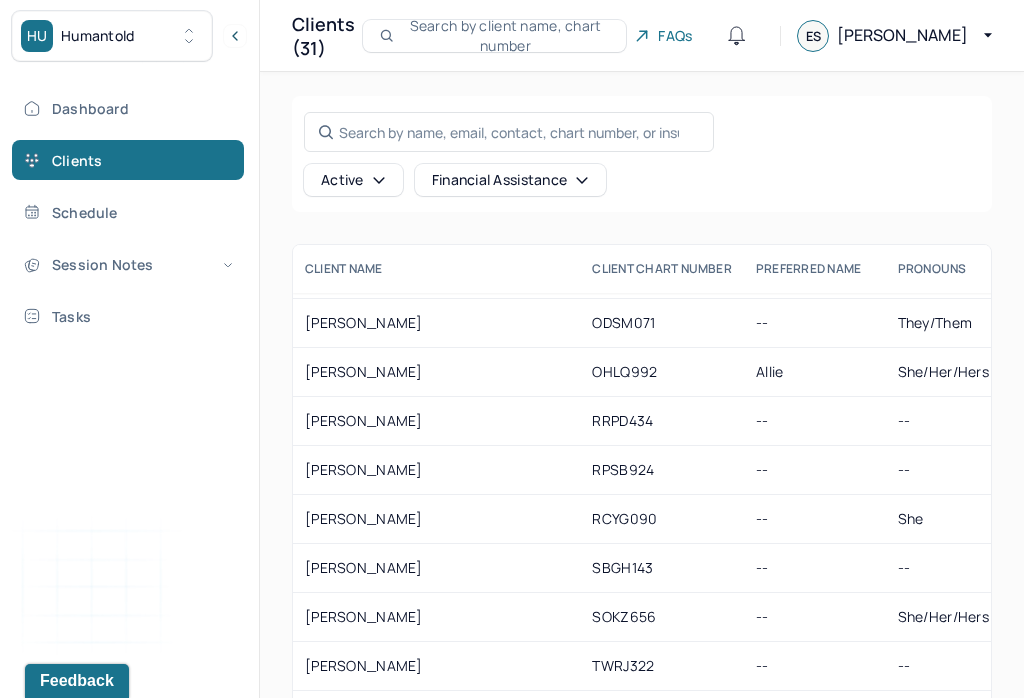 click on "[PERSON_NAME]" at bounding box center (436, 568) 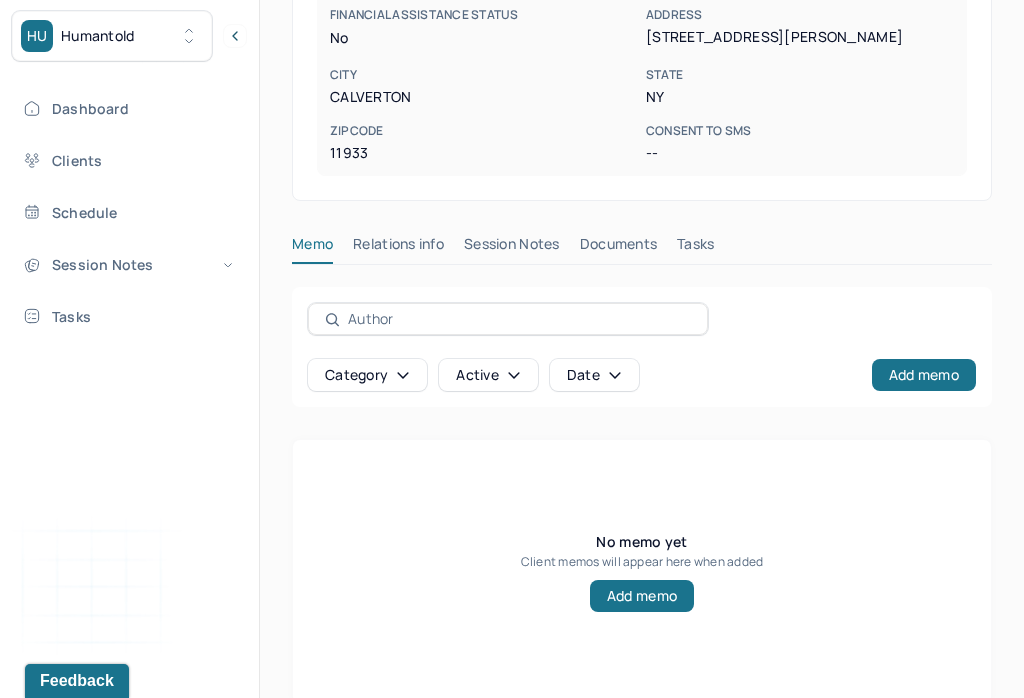 scroll, scrollTop: 553, scrollLeft: 0, axis: vertical 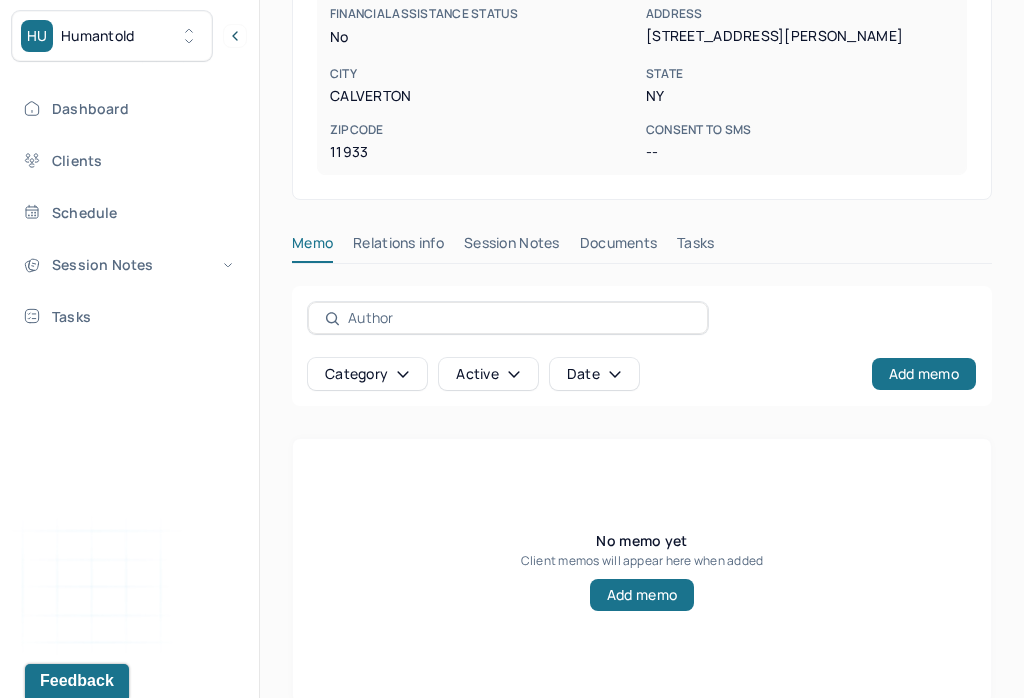 click on "Session Notes" at bounding box center (512, 247) 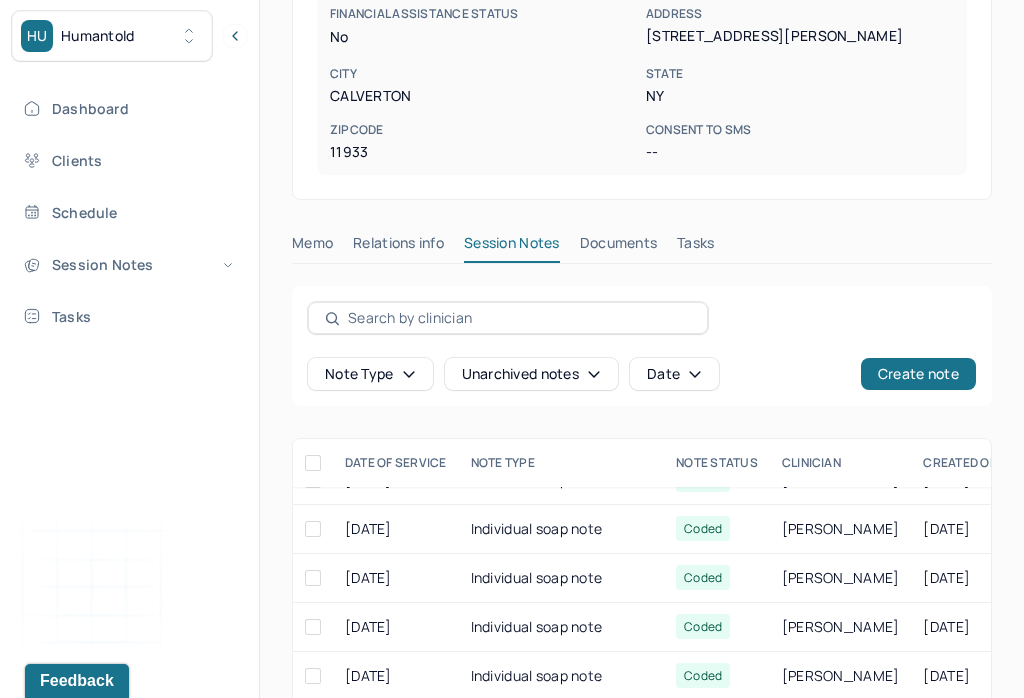scroll, scrollTop: 596, scrollLeft: 0, axis: vertical 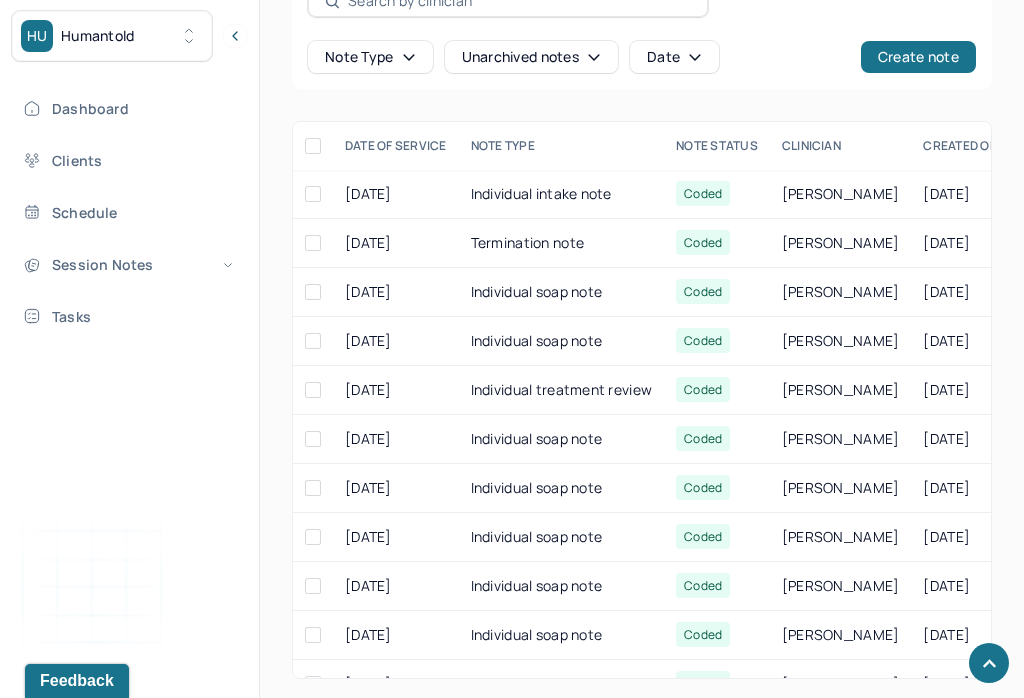 click on "Create note" at bounding box center (918, 57) 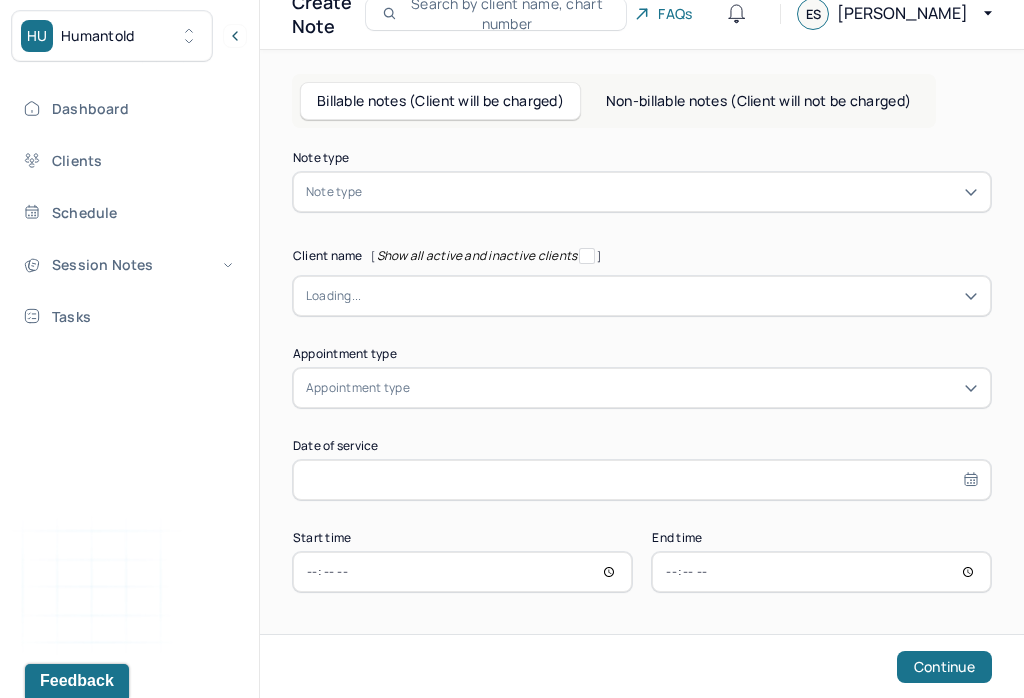 scroll, scrollTop: 0, scrollLeft: 0, axis: both 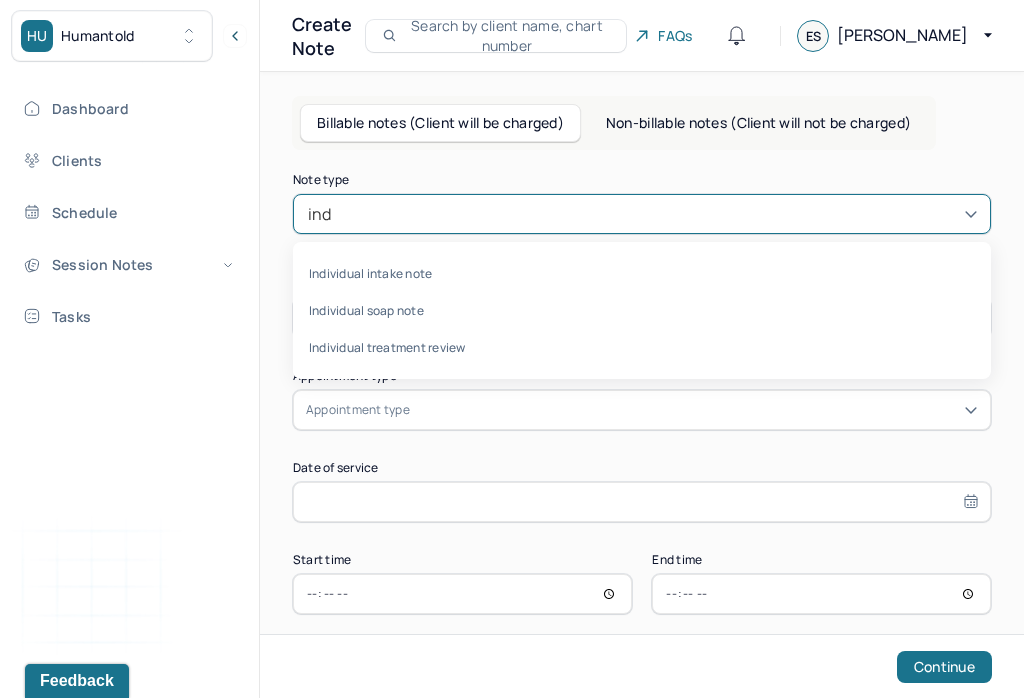 click on "Individual intake note" at bounding box center [642, 273] 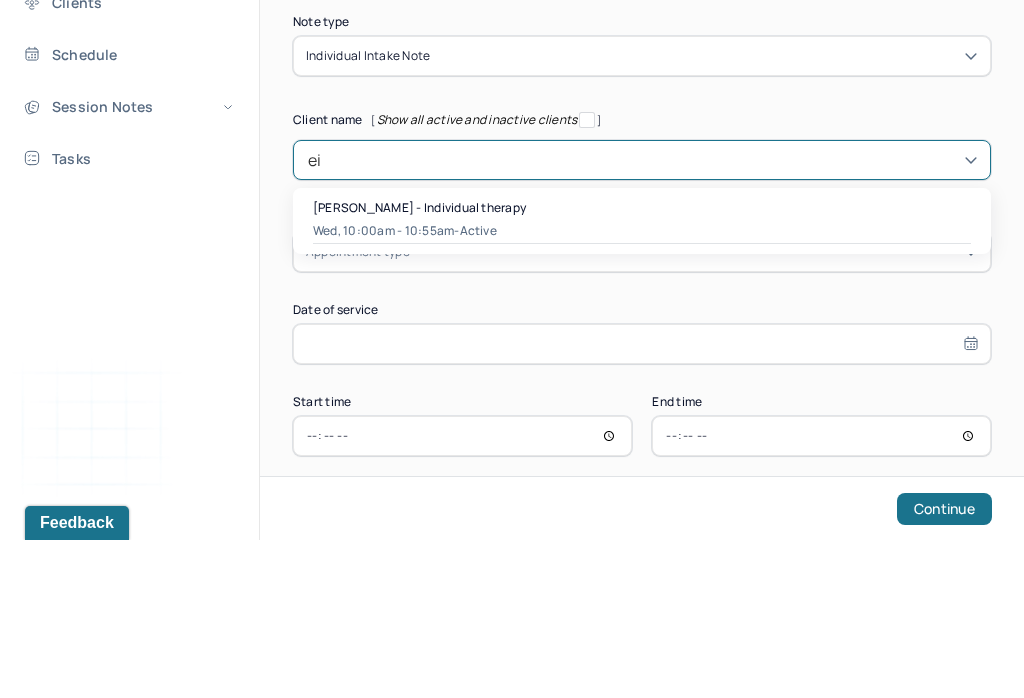 click on "[PERSON_NAME] - Individual therapy" at bounding box center [419, 365] 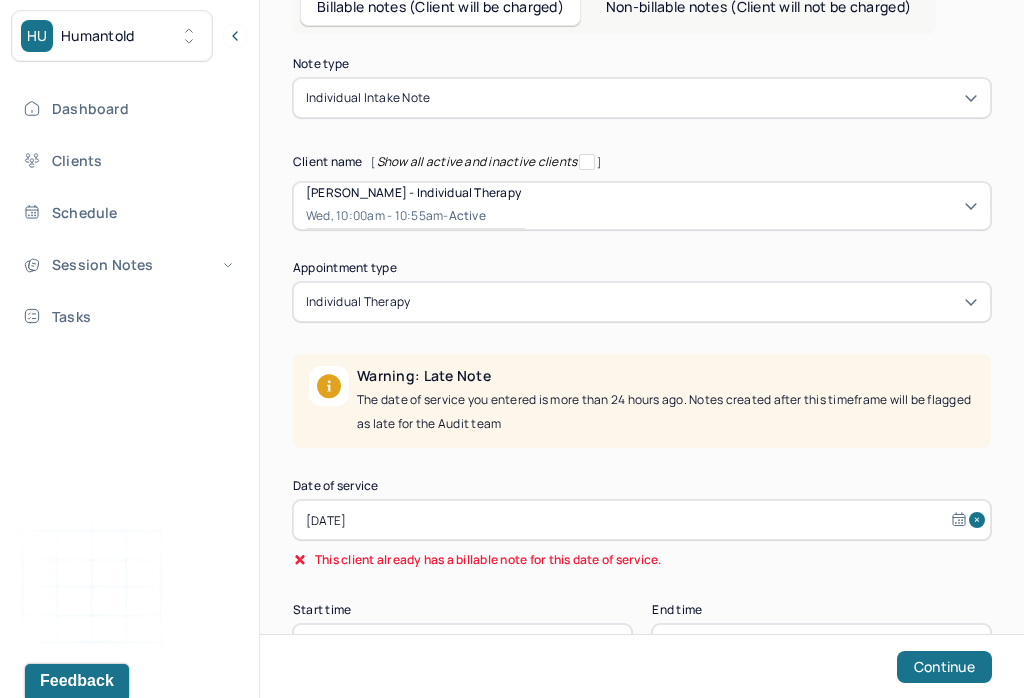 scroll, scrollTop: 157, scrollLeft: 0, axis: vertical 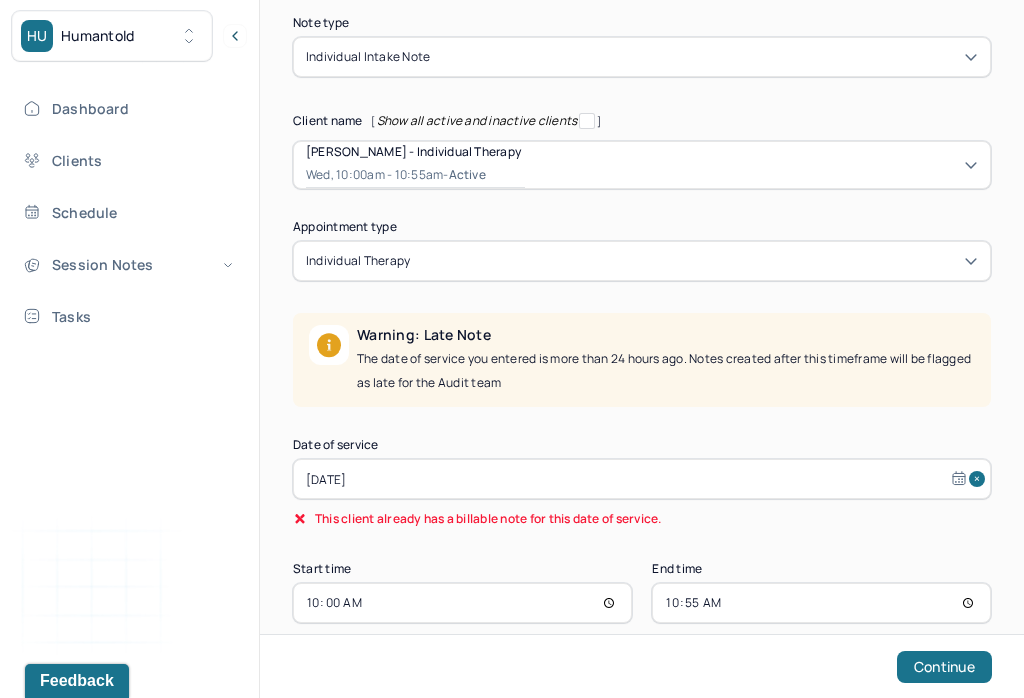 click on "[DATE]" at bounding box center (642, 479) 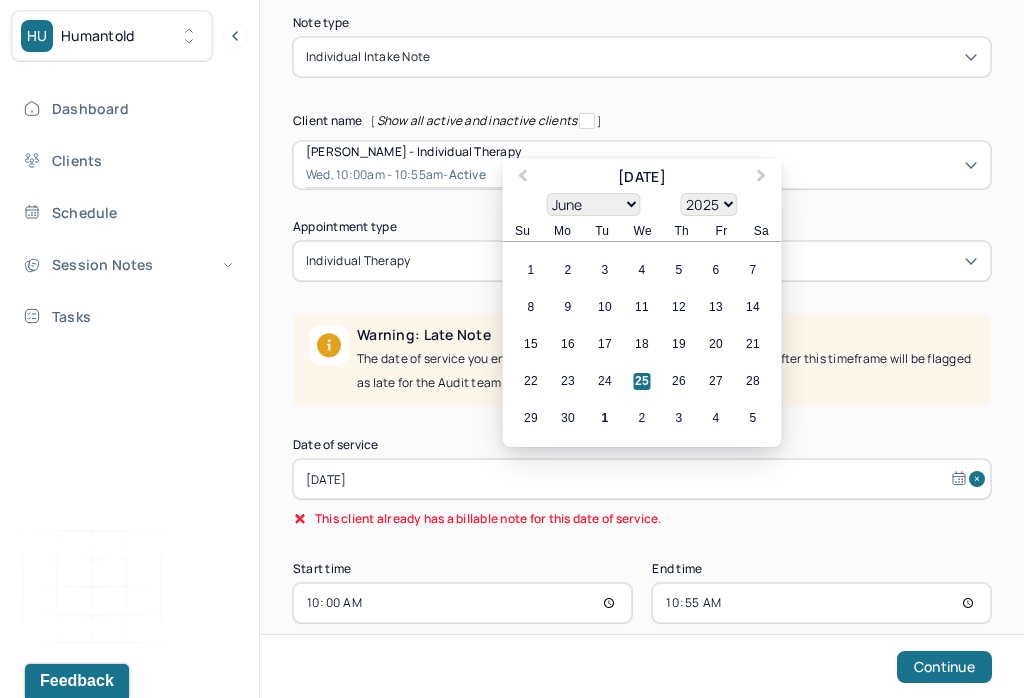 click on "30" at bounding box center [568, 418] 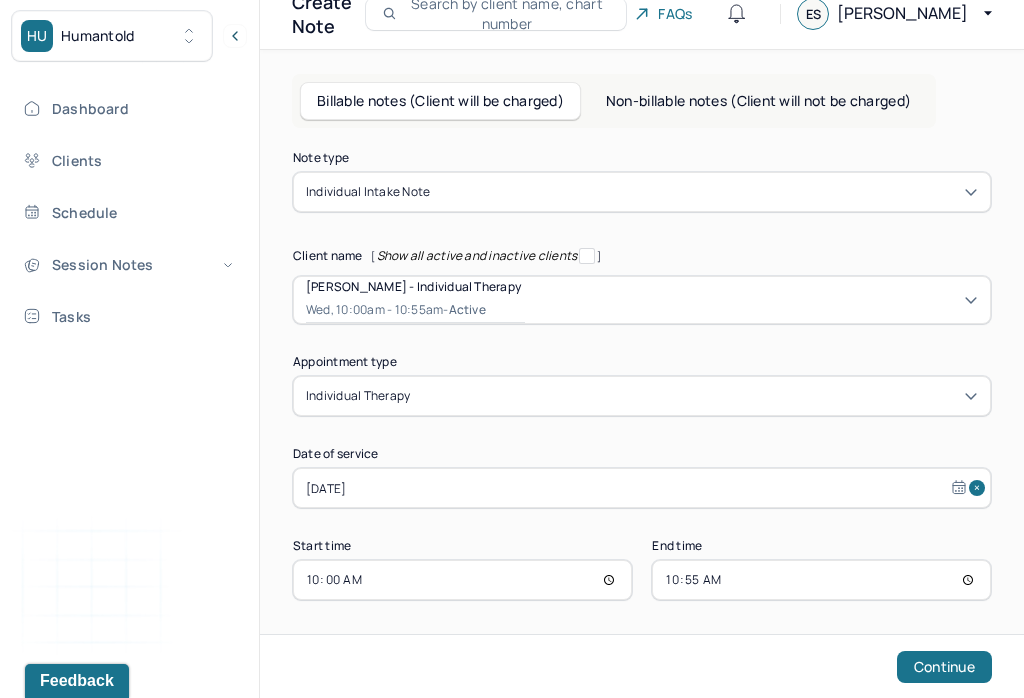 scroll, scrollTop: 0, scrollLeft: 0, axis: both 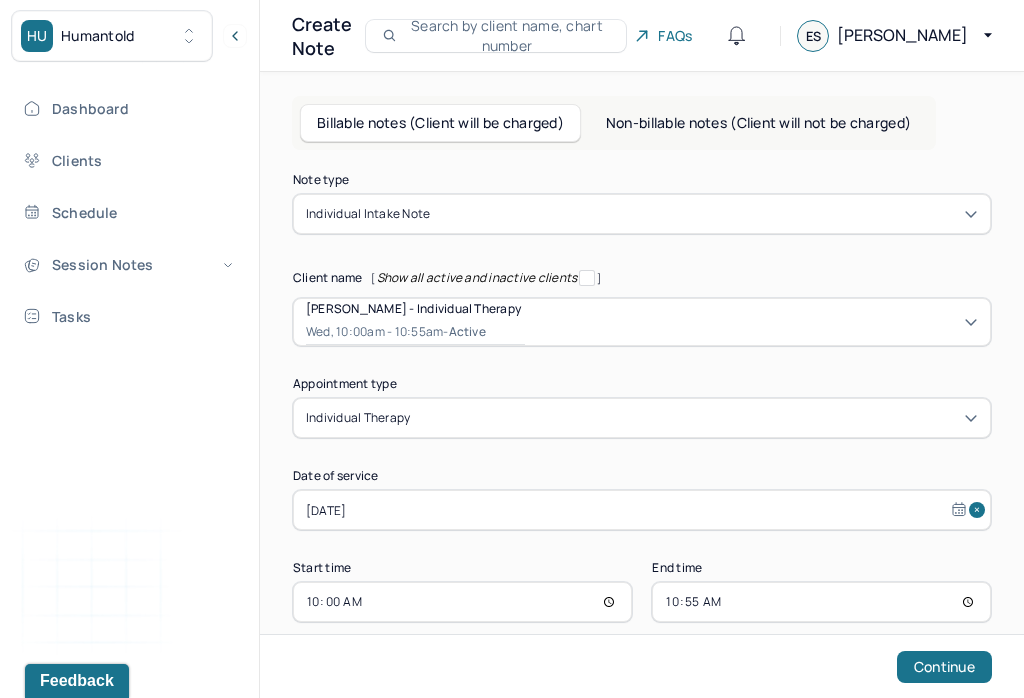 click on "10:00" at bounding box center [462, 602] 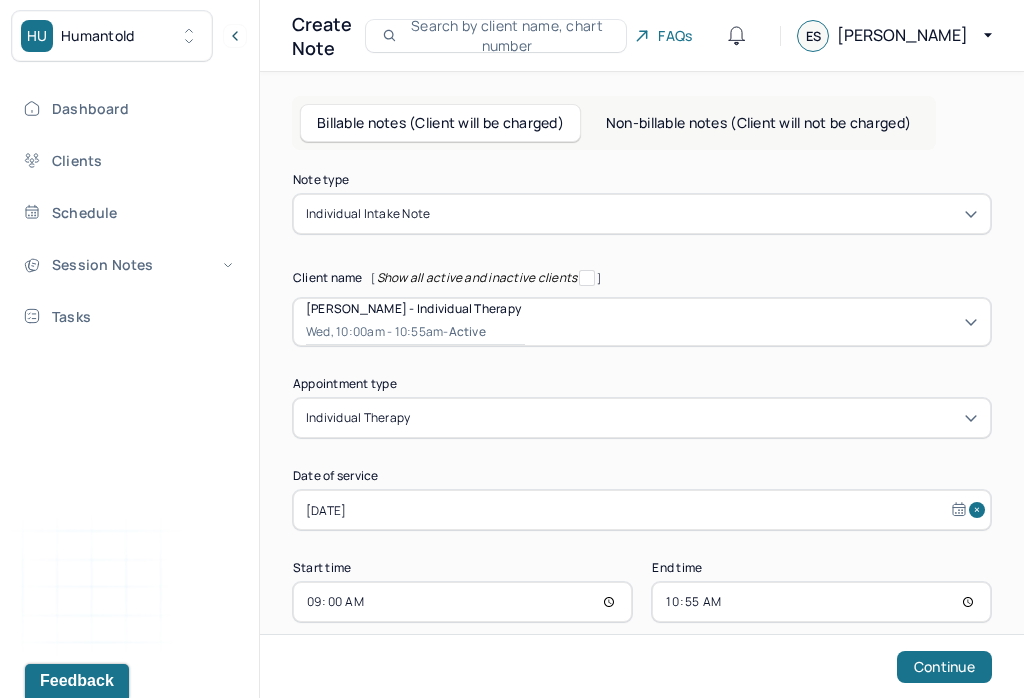 click on "10:55" at bounding box center [821, 602] 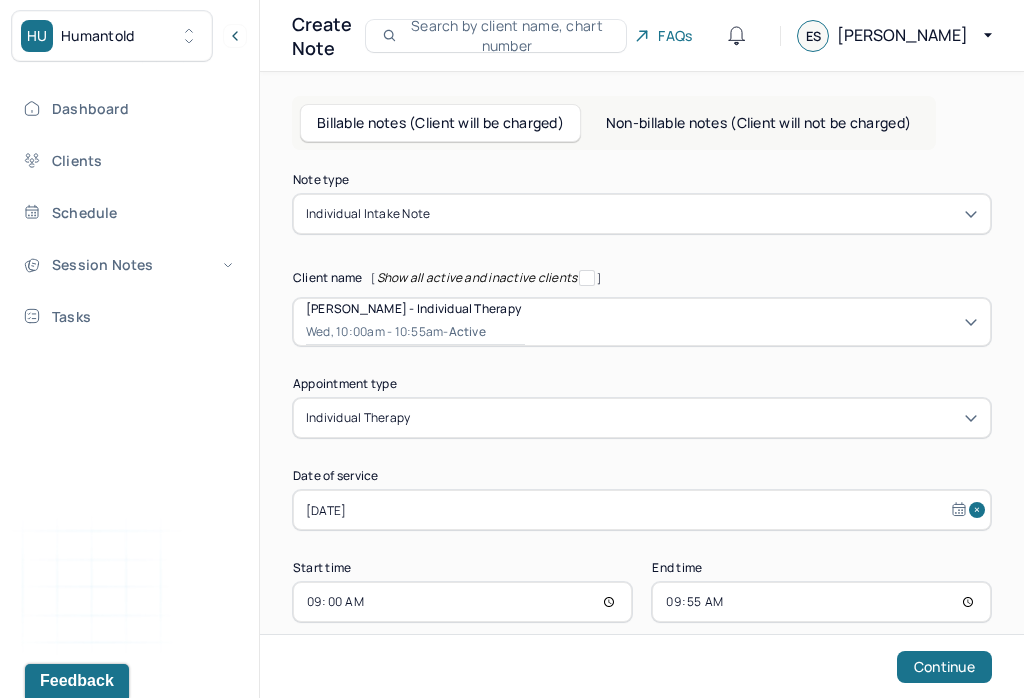 click on "Continue" at bounding box center (944, 667) 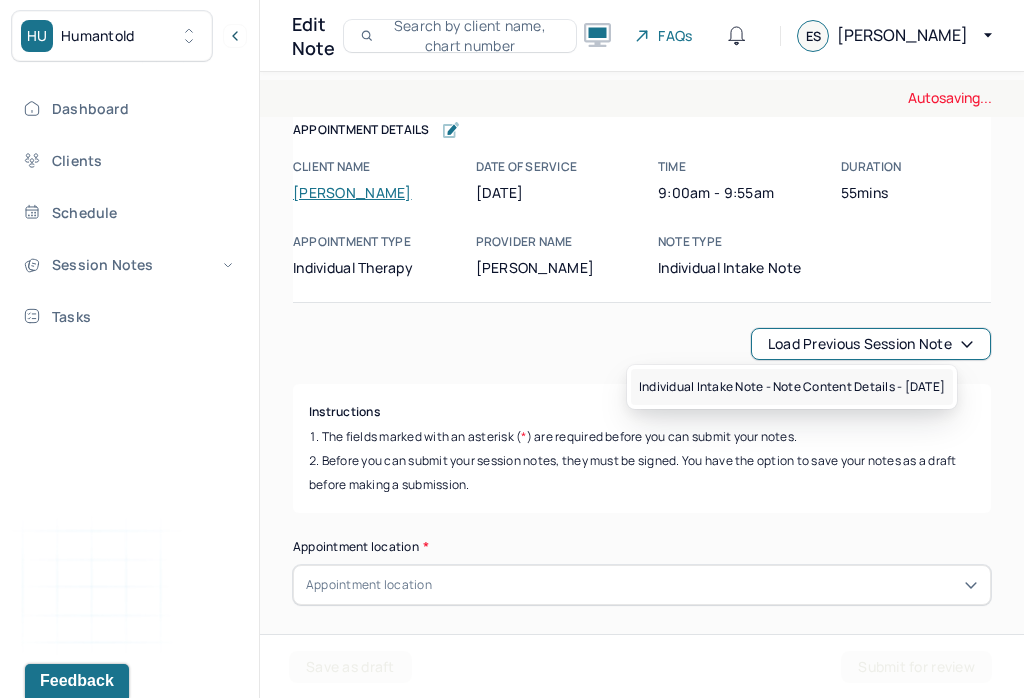 click on "Individual intake note   - Note content Details -   [DATE]" at bounding box center (792, 387) 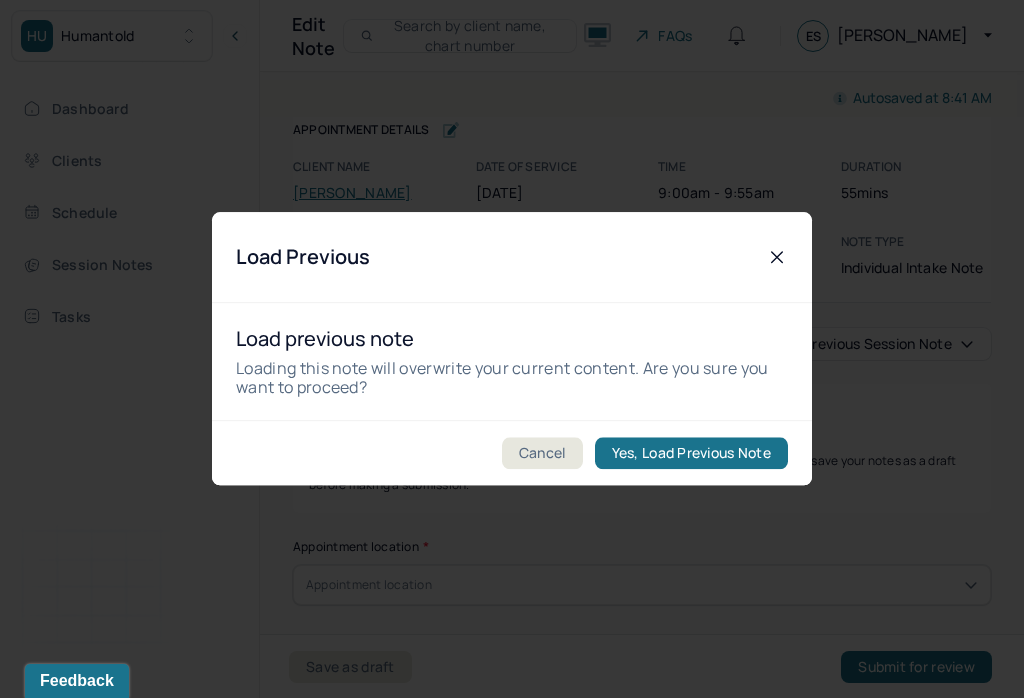 click on "Yes, Load Previous Note" at bounding box center (691, 454) 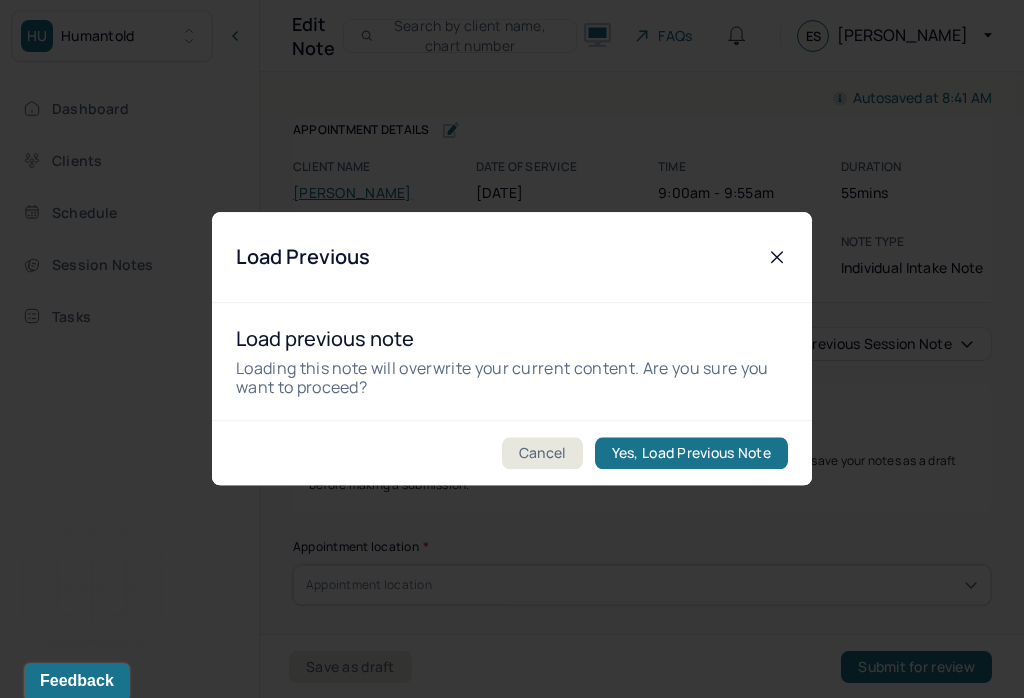 type on "None reported" 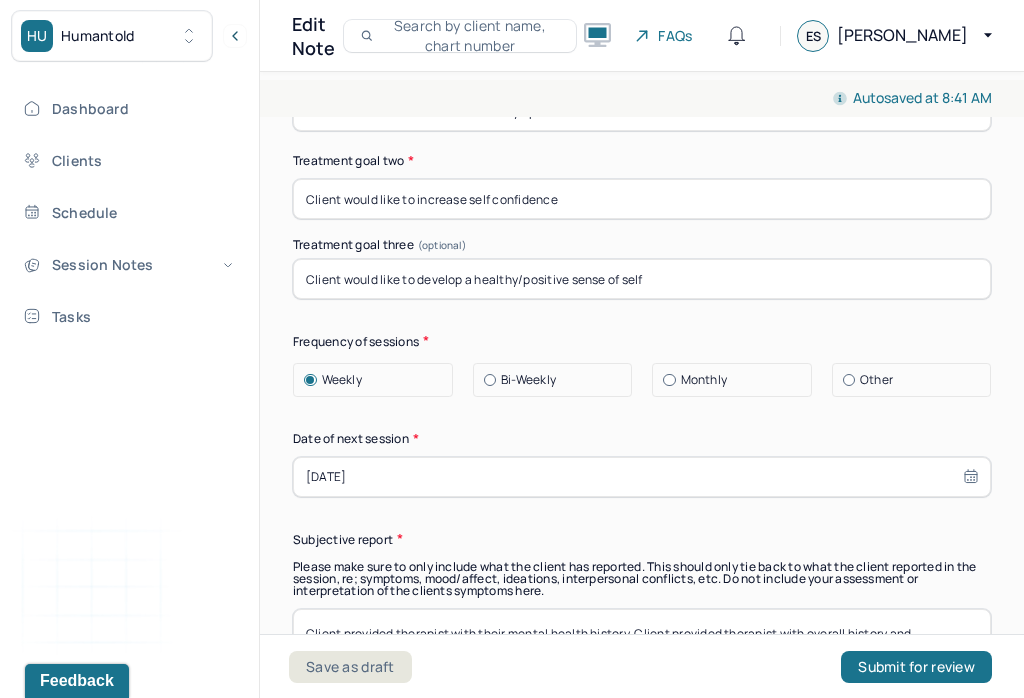 scroll, scrollTop: 10537, scrollLeft: 0, axis: vertical 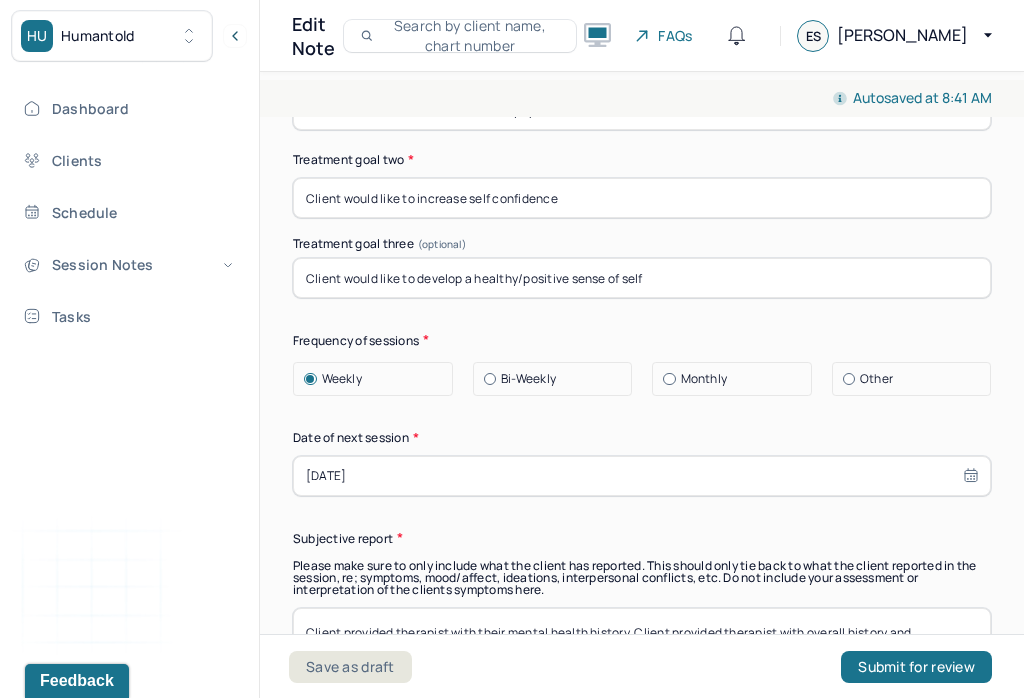 click on "[DATE]" at bounding box center [642, 476] 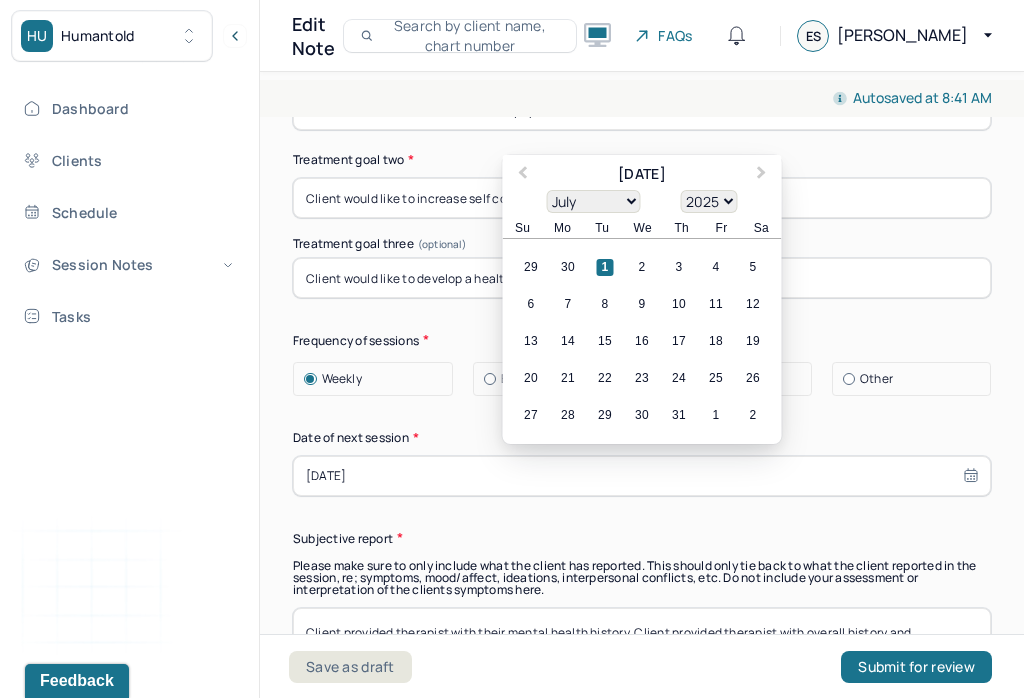 click on "9" at bounding box center [642, 304] 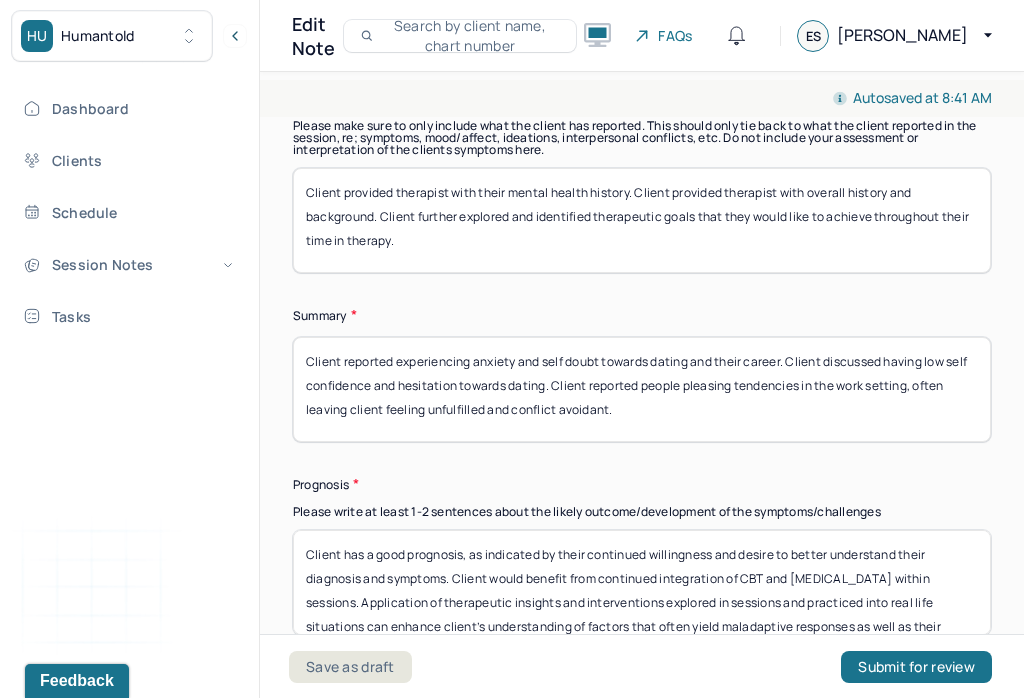 scroll, scrollTop: 11013, scrollLeft: 0, axis: vertical 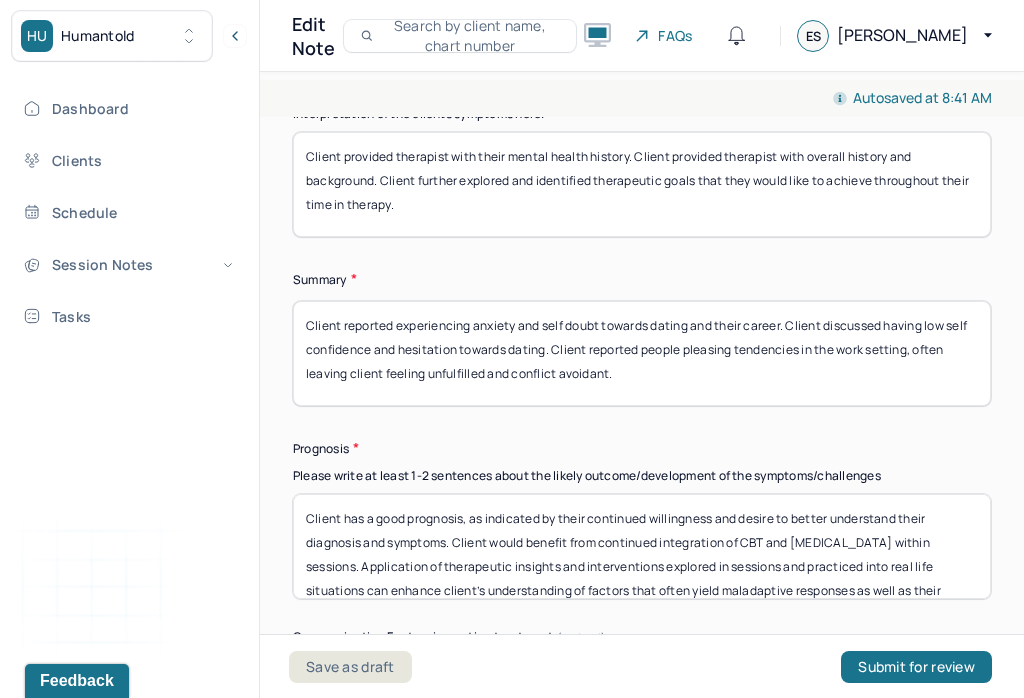 click on "Client has a good prognosis, as indicated by their continued willingness and desire to better understand their diagnosis and symptoms. Client would benefit from continued integration of CBT and [MEDICAL_DATA] within sessions. Application of therapeutic insights and interventions explored in sessions and practiced into real life situations can enhance client’s understanding of factors that often yield maladaptive responses as well as their ability to exercise symptom management." at bounding box center (642, 546) 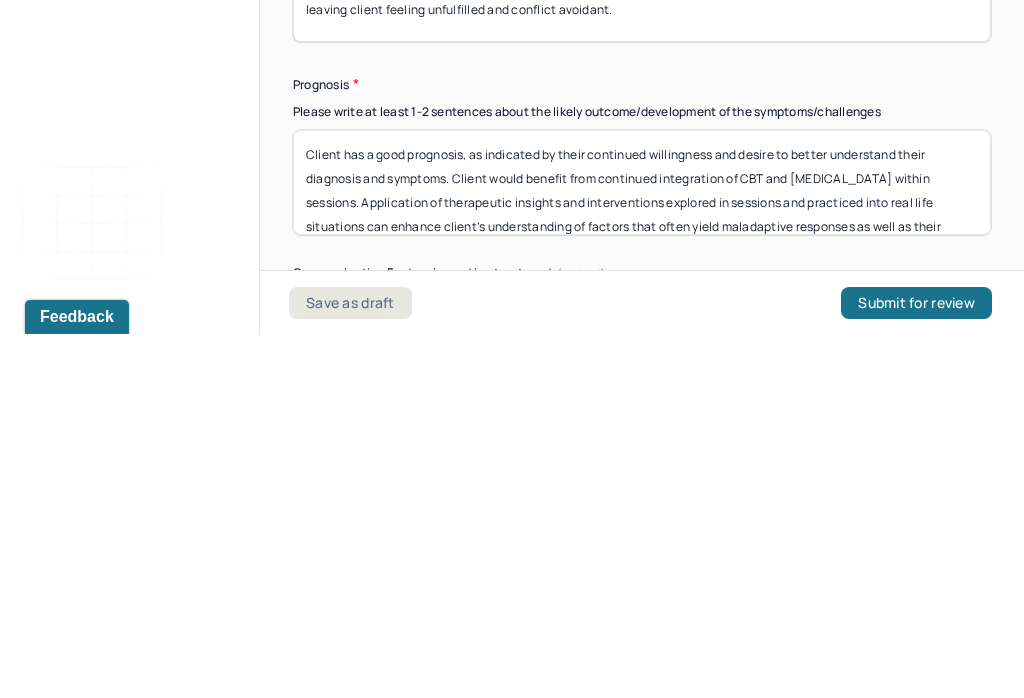 scroll, scrollTop: 31, scrollLeft: 0, axis: vertical 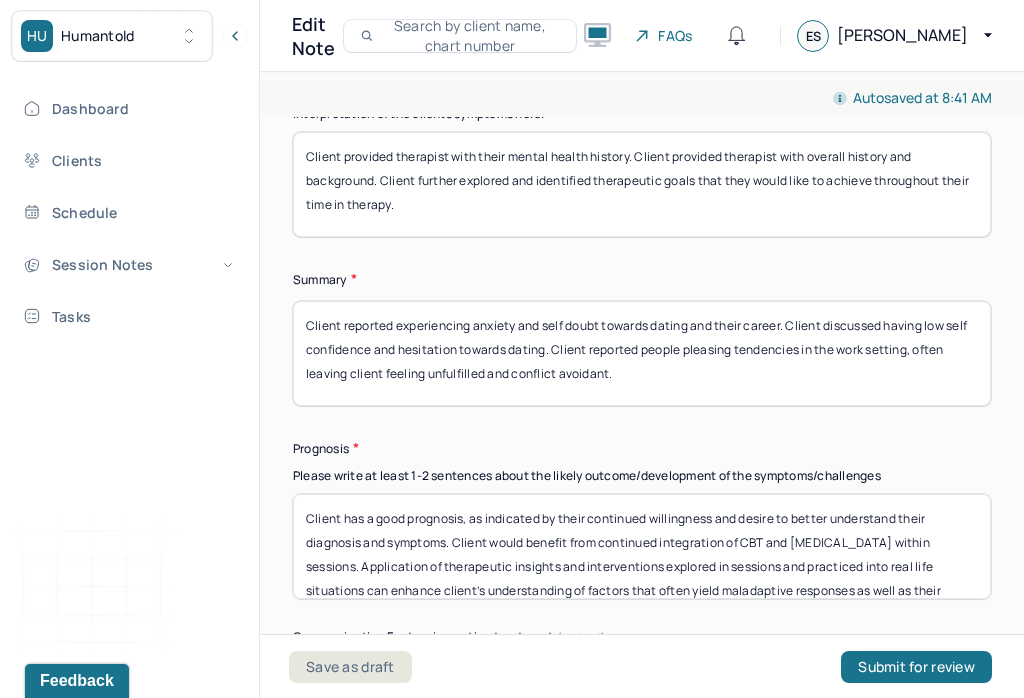click on "Client has a good prognosis, as indicated by their continued willingness and desire to better understand their diagnosis and symptoms. Client would benefit from continued integration of CBT and [MEDICAL_DATA] within sessions. Application of therapeutic insights and interventions explored in sessions and practiced into real life situations can enhance client’s understanding of factors that often yield maladaptive responses as well as their ability to exercise symptom management." at bounding box center (642, 546) 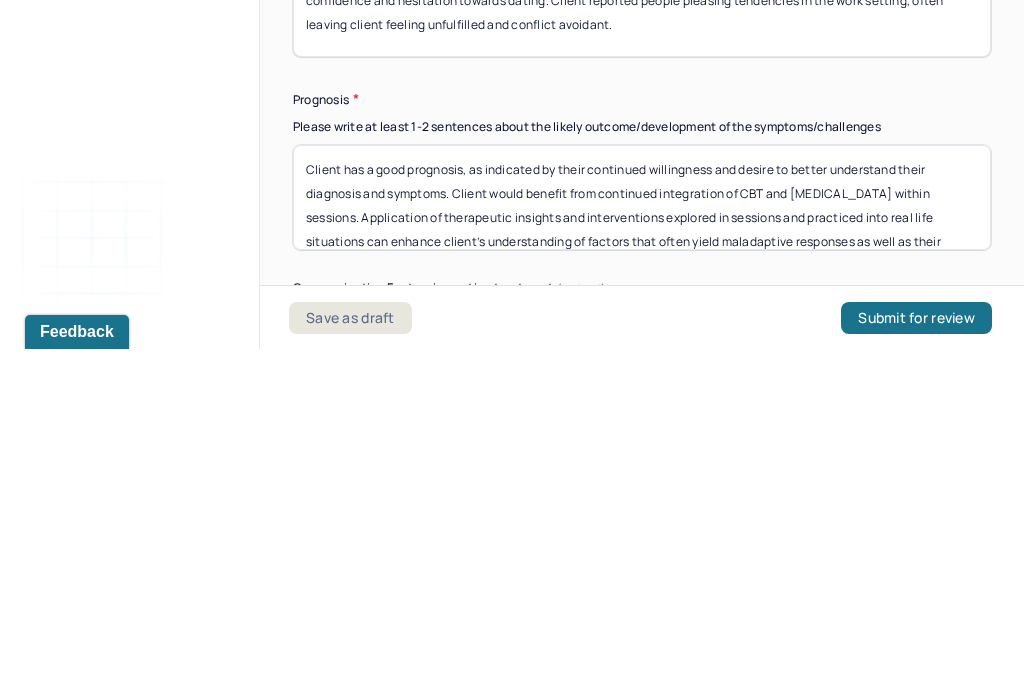 click on "Client has a good prognosis, as indicated by their continued willingness and desire to better understand their diagnosis and symptoms. Client would benefit from continued integration of CBT and [MEDICAL_DATA] within sessions. Application of therapeutic insights and interventions explored in sessions and practiced into real life situations can enhance client’s understanding of factors that often yield maladaptive responses as well as their ability to exercise symptom management." at bounding box center (642, 546) 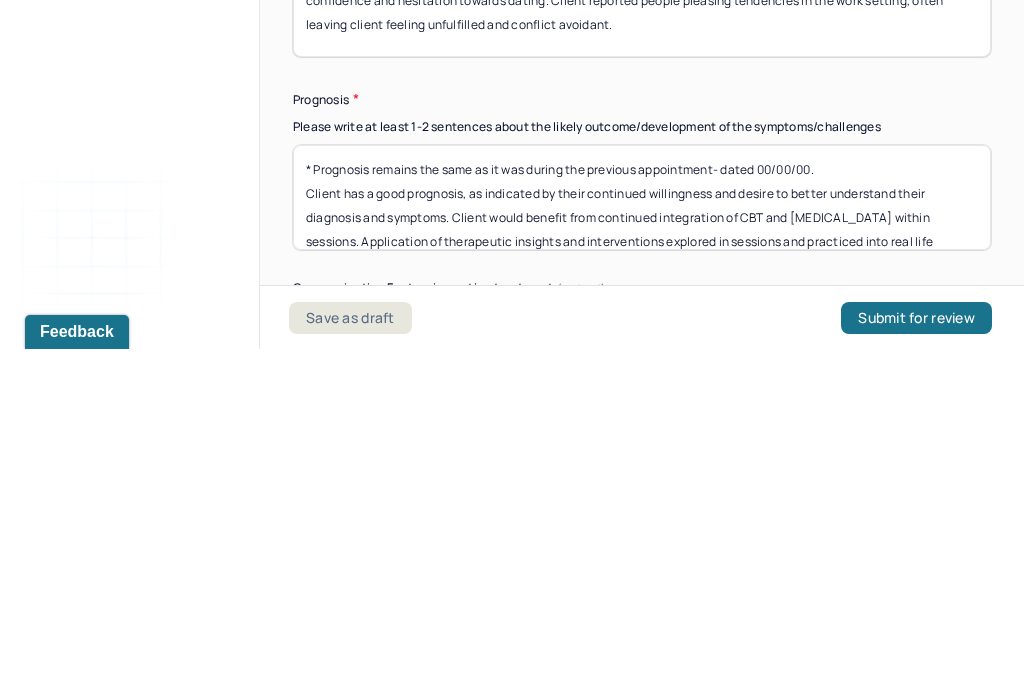 click on "Client has a good prognosis, as indicated by their continued willingness and desire to better understand their diagnosis and symptoms. Client would benefit from continued integration of CBT and [MEDICAL_DATA] within sessions. Application of therapeutic insights and interventions explored in sessions and practiced into real life situations can enhance client’s understanding of factors that often yield maladaptive responses as well as their ability to exercise symptom management." at bounding box center [642, 546] 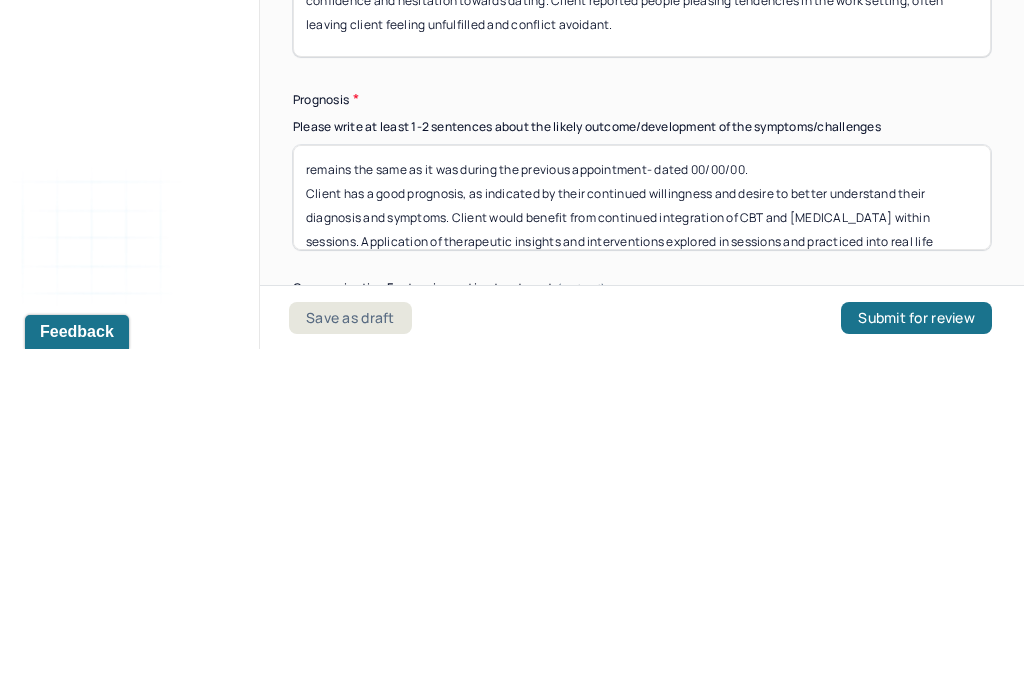 click on "* Prognosis remains the same as it was during the previous appointment- dated 00/00/00.
Client has a good prognosis, as indicated by their continued willingness and desire to better understand their diagnosis and symptoms. Client would benefit from continued integration of CBT and [MEDICAL_DATA] within sessions. Application of therapeutic insights and interventions explored in sessions and practiced into real life situations can enhance client’s understanding of factors that often yield maladaptive responses as well as their ability to exercise symptom management." at bounding box center [642, 546] 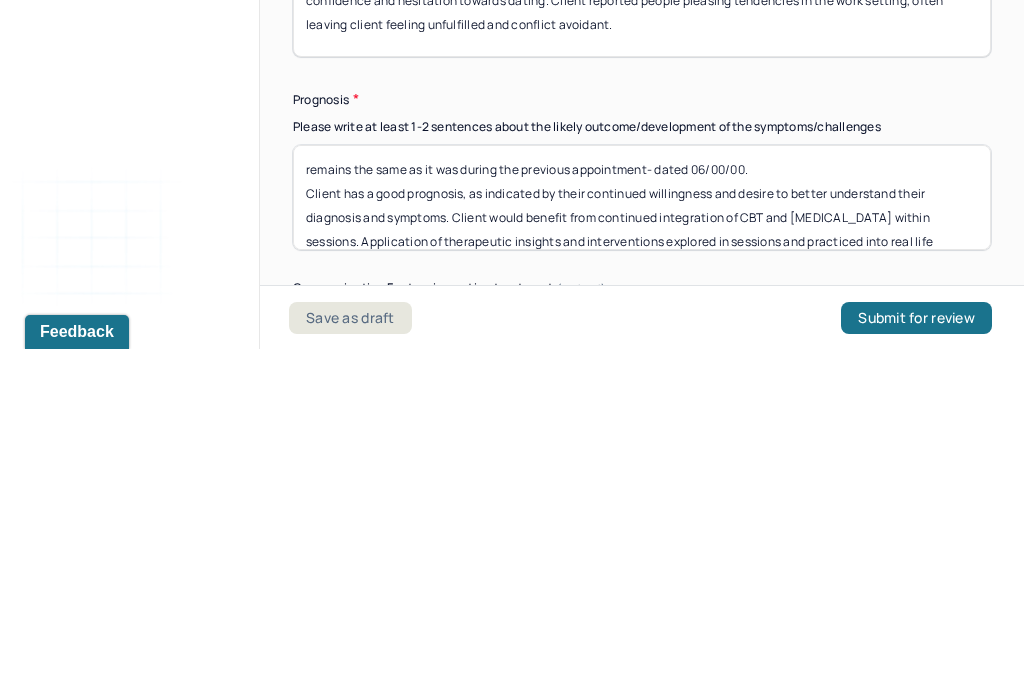 click on "remains the same as it was during the previous appointment- dated 00/00/00.
Client has a good prognosis, as indicated by their continued willingness and desire to better understand their diagnosis and symptoms. Client would benefit from continued integration of CBT and [MEDICAL_DATA] within sessions. Application of therapeutic insights and interventions explored in sessions and practiced into real life situations can enhance client’s understanding of factors that often yield maladaptive responses as well as their ability to exercise symptom management." at bounding box center [642, 546] 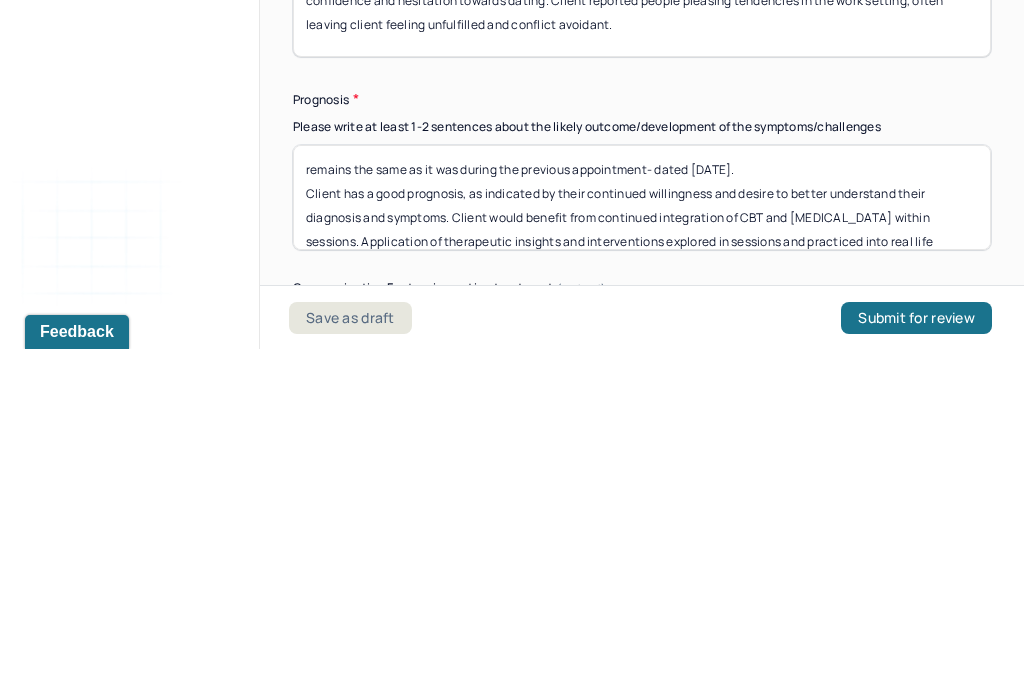 click on "remains the same as it was during the previous appointment- dated 06/00/00.
Client has a good prognosis, as indicated by their continued willingness and desire to better understand their diagnosis and symptoms. Client would benefit from continued integration of CBT and [MEDICAL_DATA] within sessions. Application of therapeutic insights and interventions explored in sessions and practiced into real life situations can enhance client’s understanding of factors that often yield maladaptive responses as well as their ability to exercise symptom management." at bounding box center (642, 546) 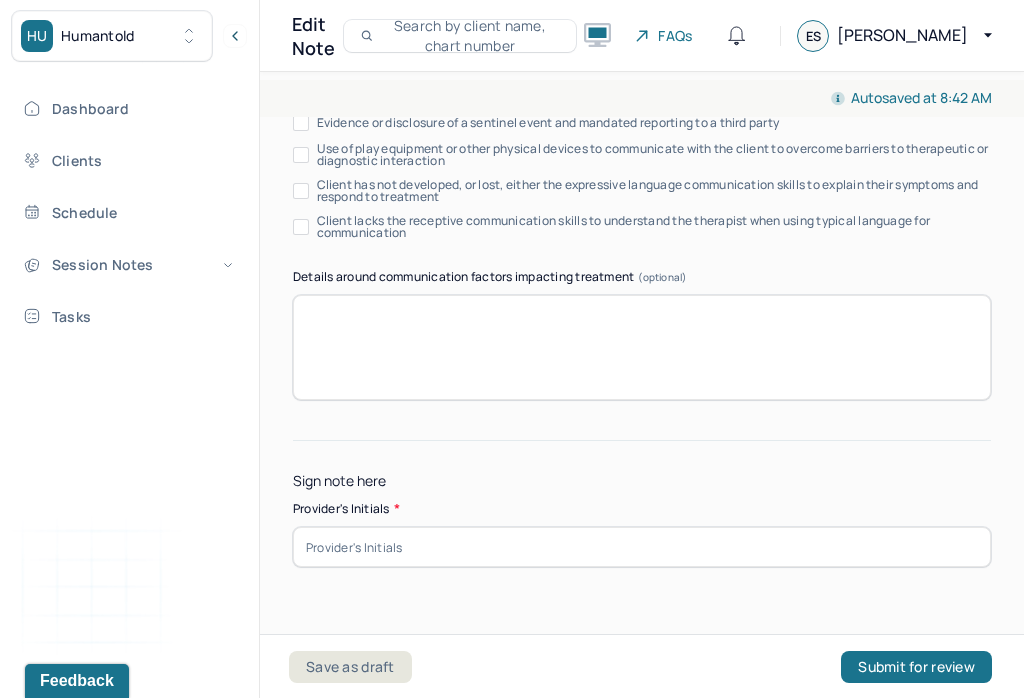 scroll, scrollTop: 11616, scrollLeft: 0, axis: vertical 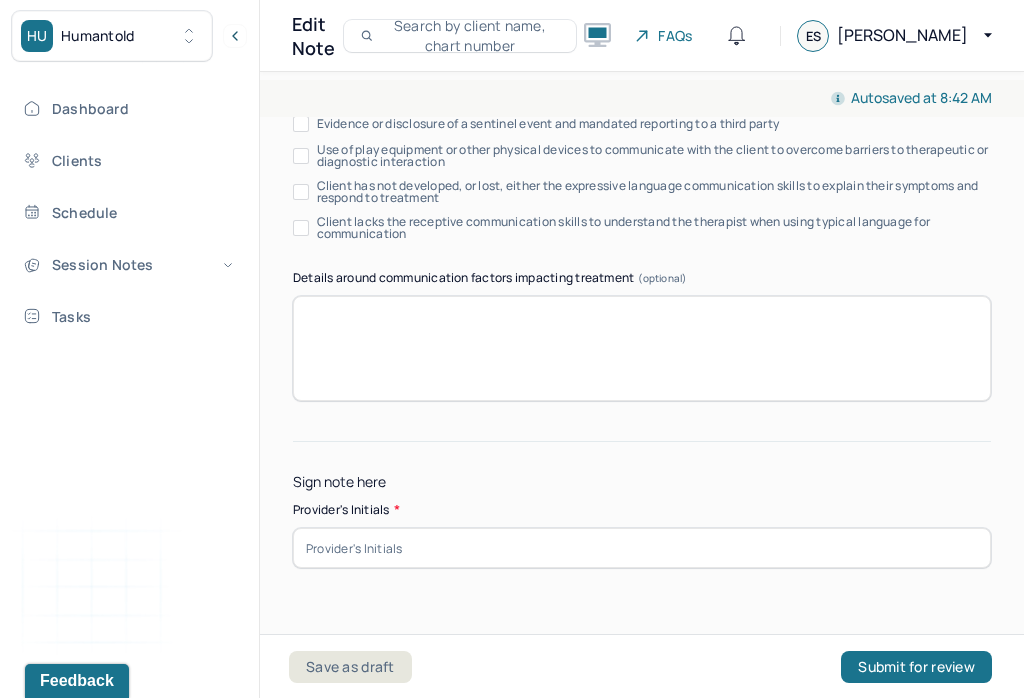 type on "remains the same as it was during the previous appointment- dated [DATE].
Client has a good prognosis, as indicated by their continued willingness and desire to better understand their diagnosis and symptoms. Client would benefit from continued integration of CBT and [MEDICAL_DATA] within sessions. Application of therapeutic insights and interventions explored in sessions and practiced into real life situations can enhance client’s understanding of factors that often yield maladaptive responses as well as their ability to exercise symptom management." 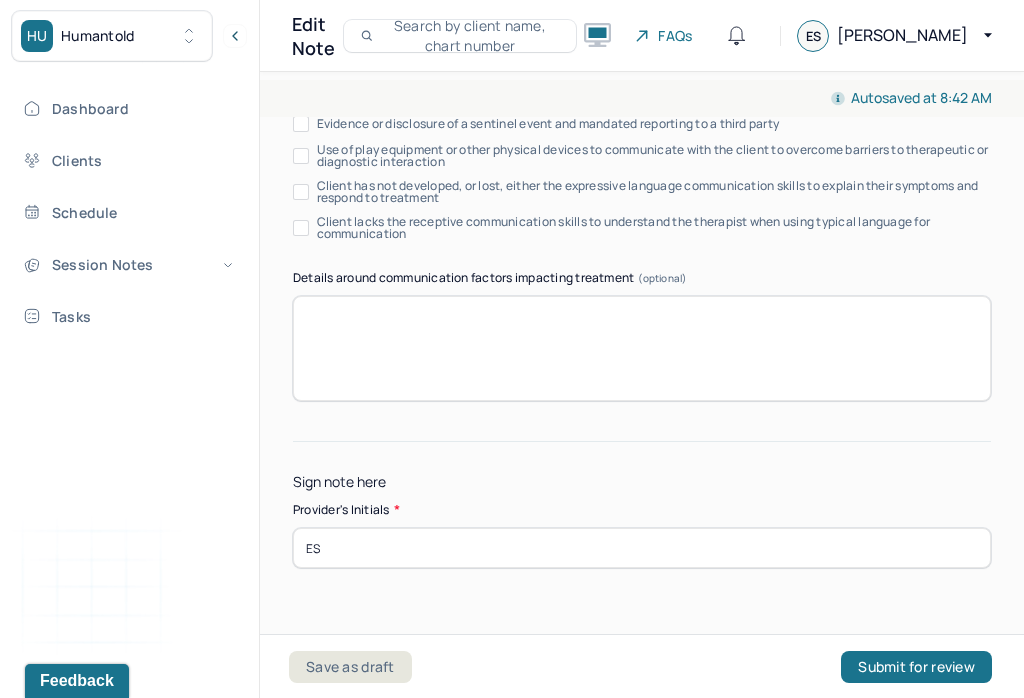 type on "ES" 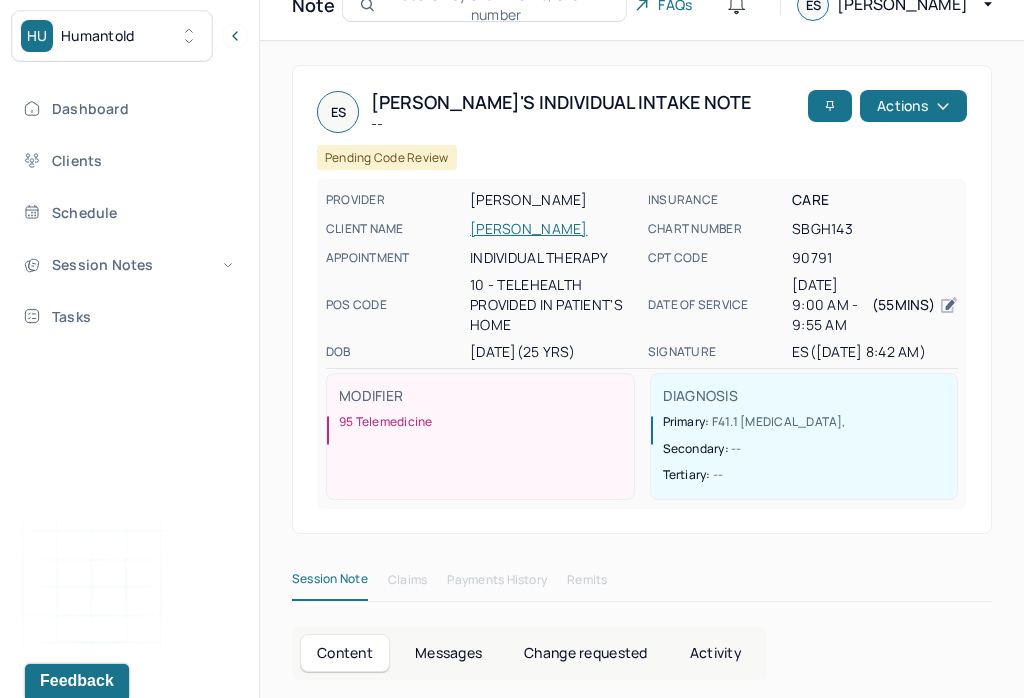 scroll, scrollTop: 0, scrollLeft: 0, axis: both 